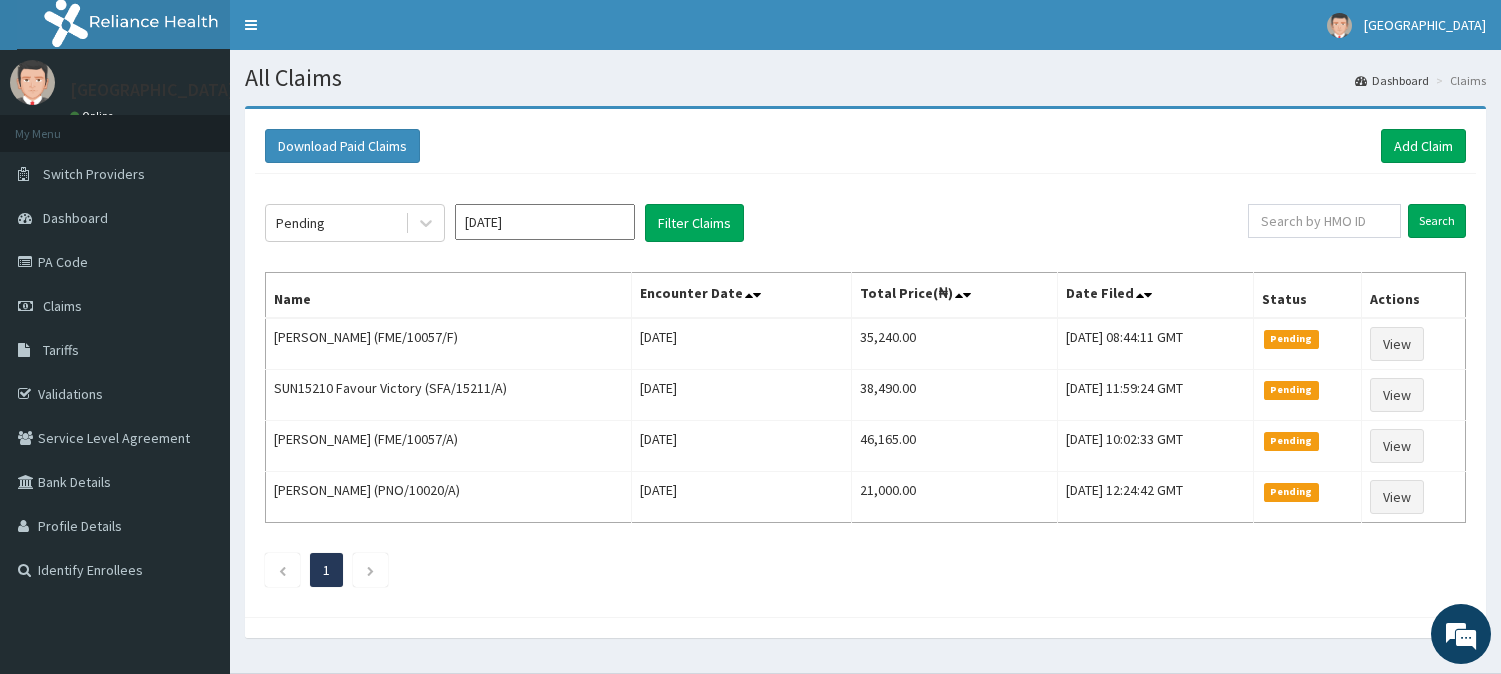 scroll, scrollTop: 0, scrollLeft: 0, axis: both 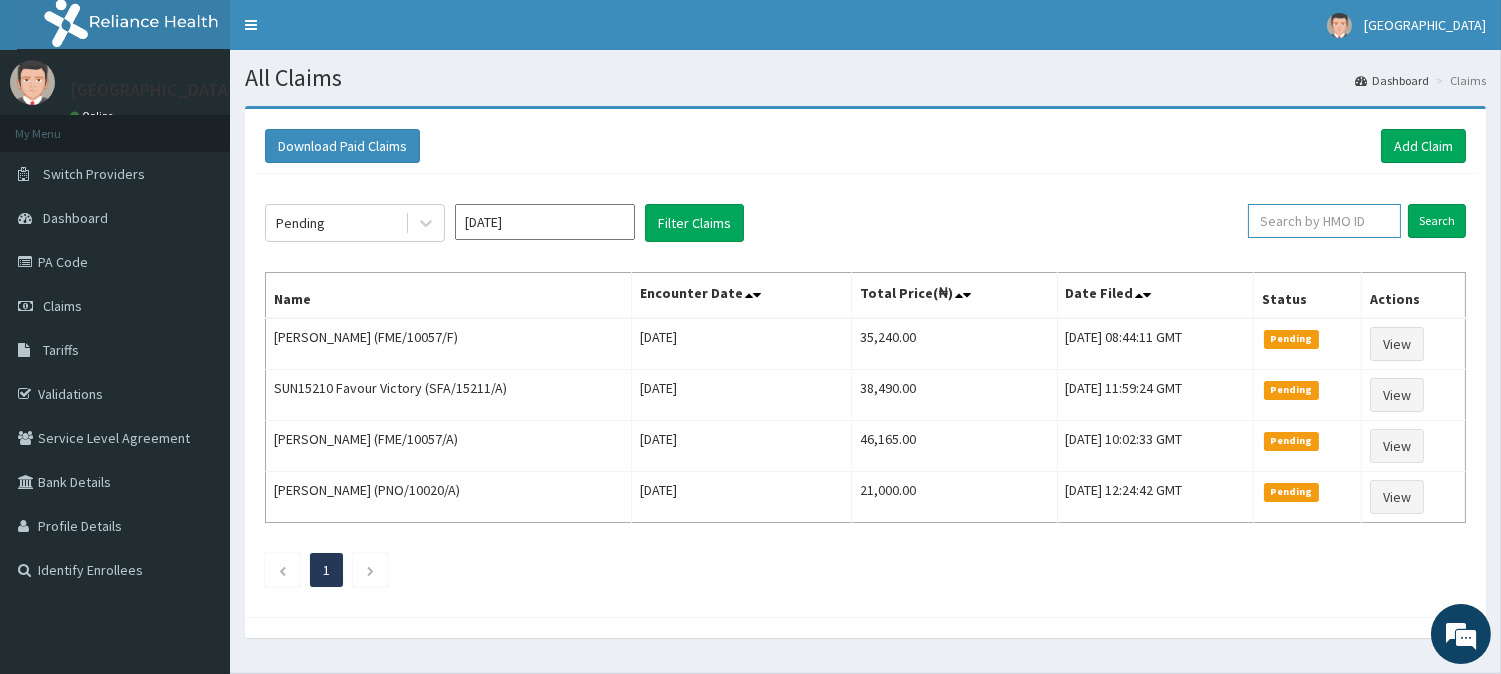 click at bounding box center (1324, 221) 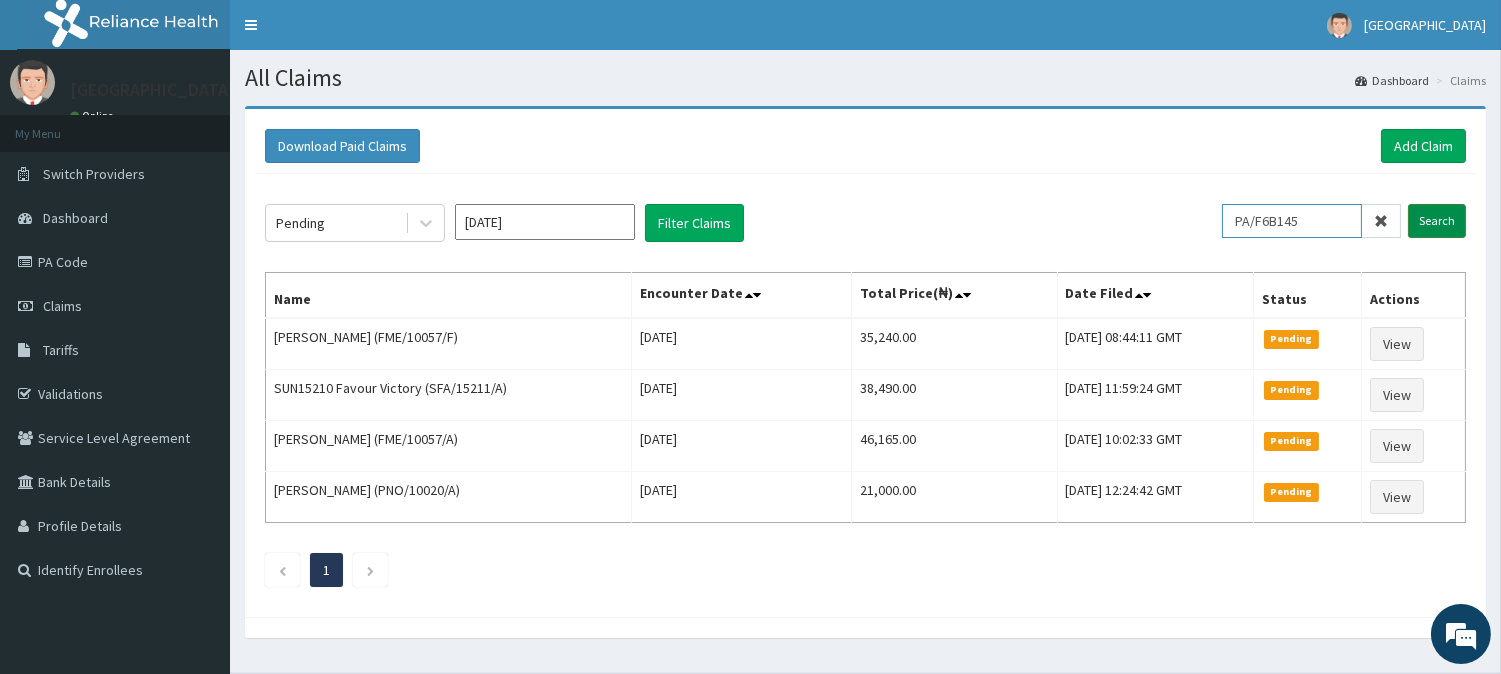 type on "PA/F6B145" 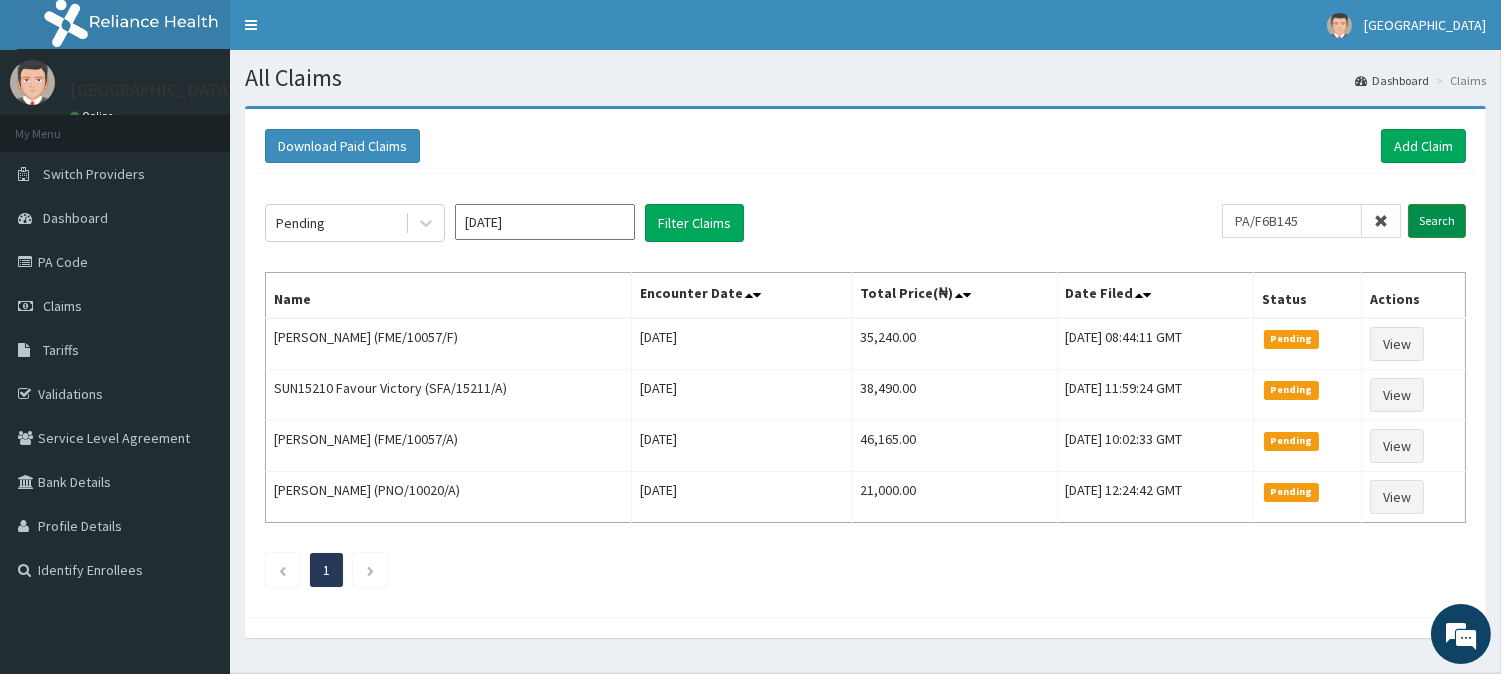 click on "Search" at bounding box center [1437, 221] 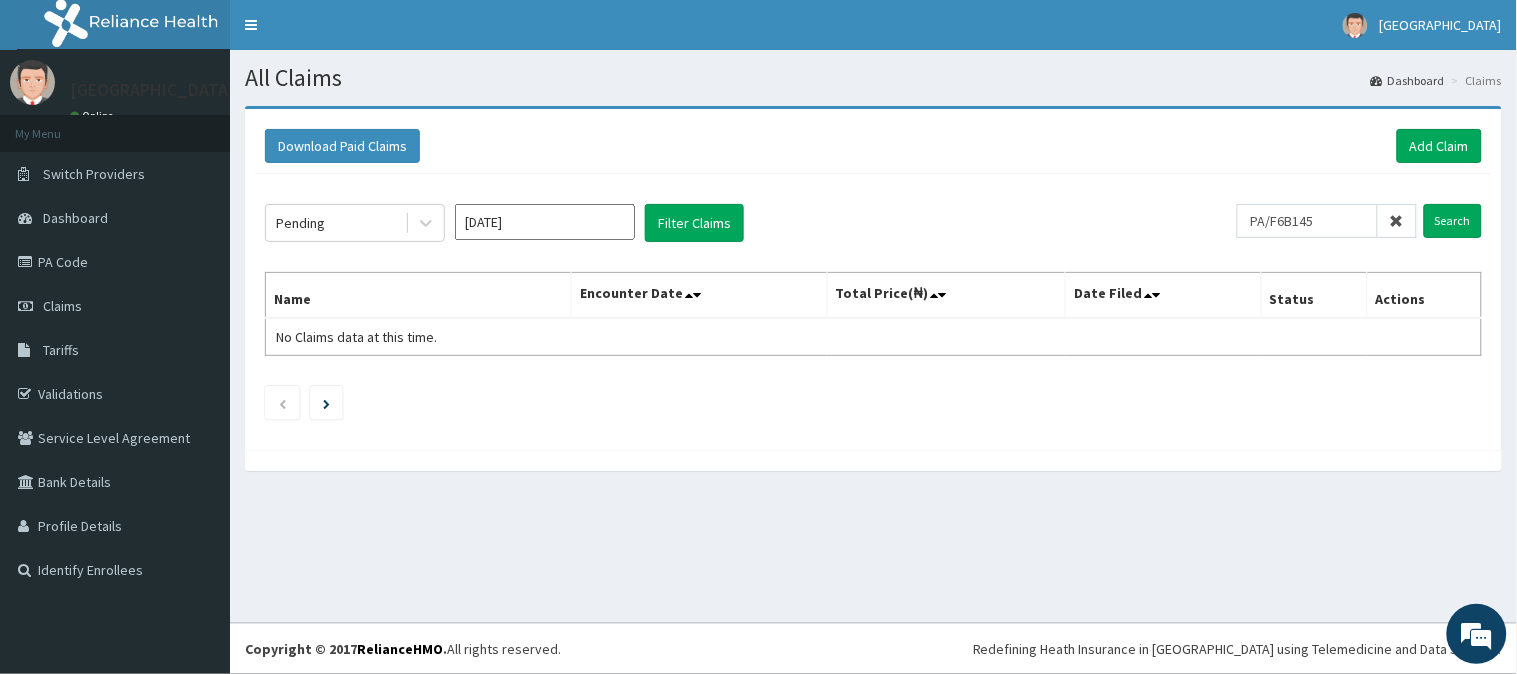 click on "[DATE]" at bounding box center [545, 222] 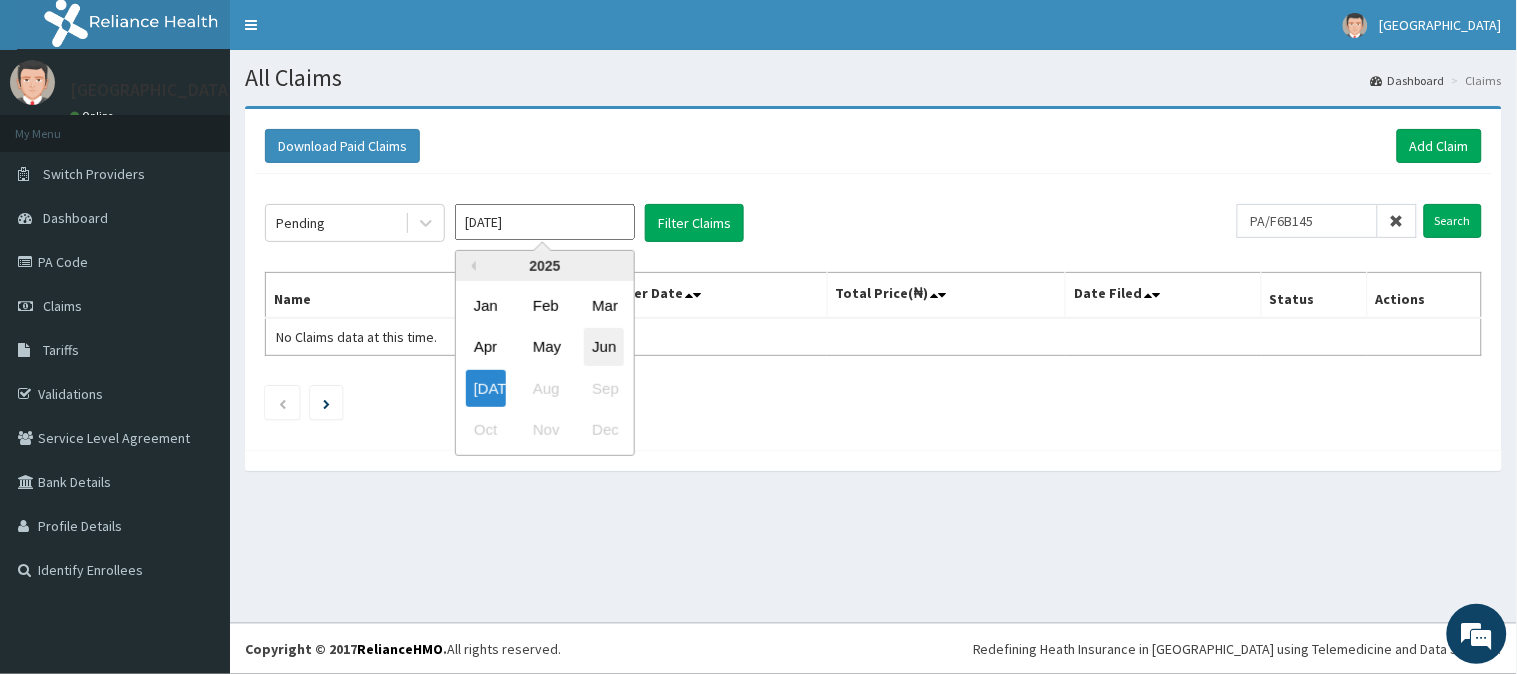 click on "Jun" at bounding box center (604, 347) 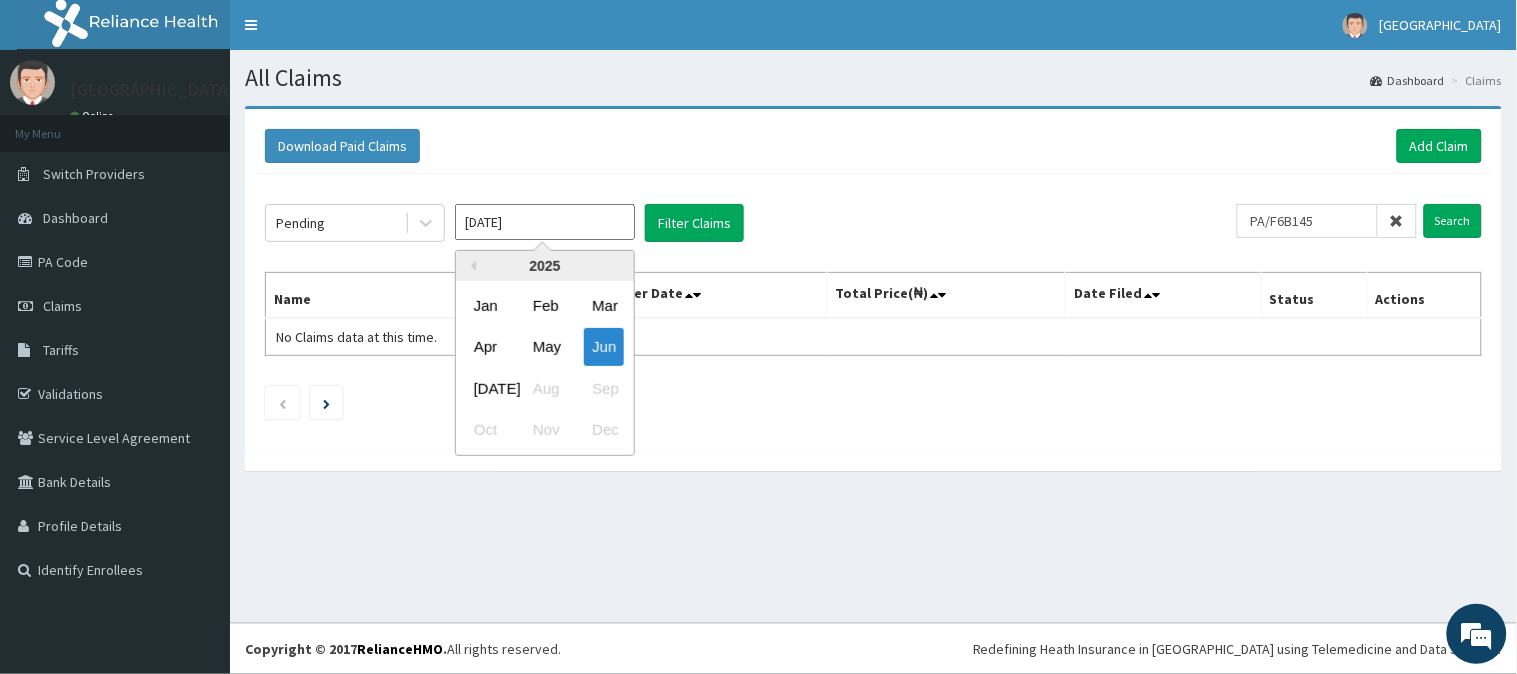 click on "[DATE]" at bounding box center [545, 222] 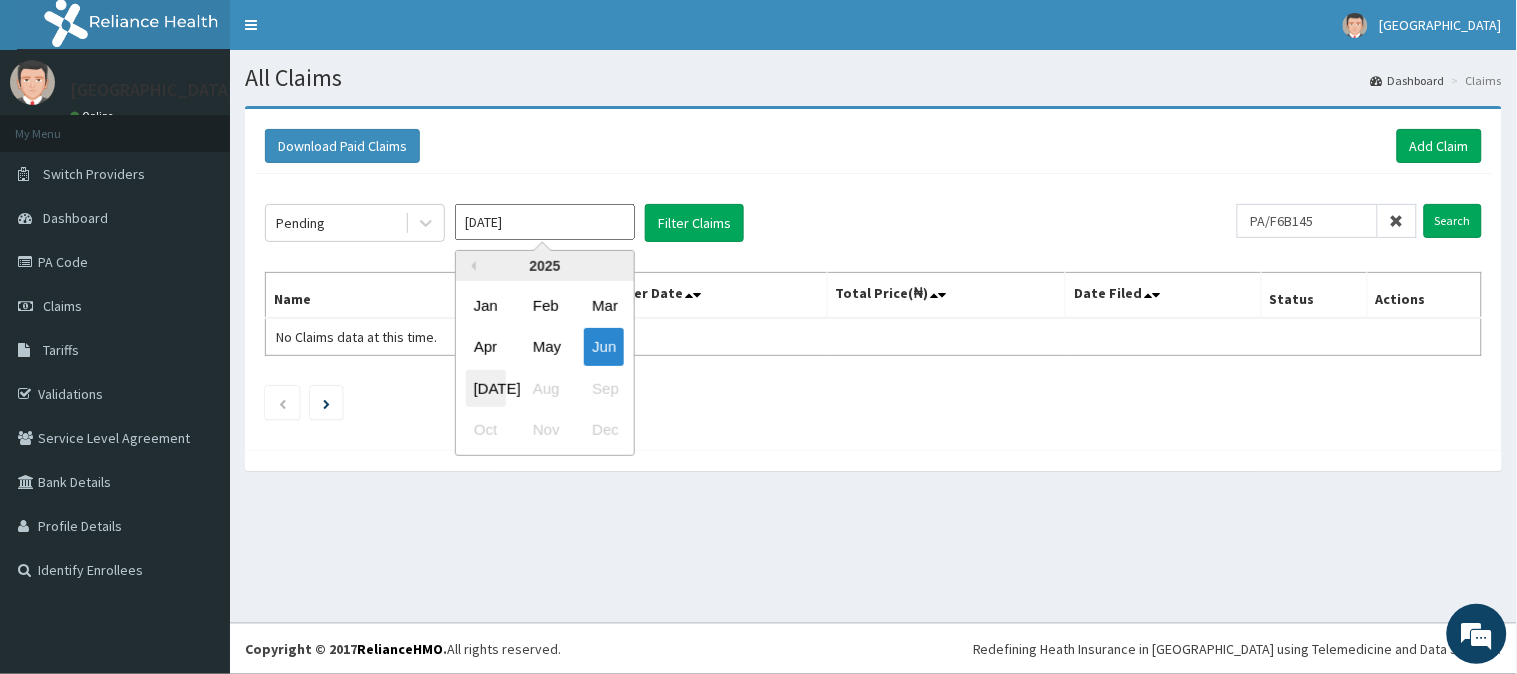 click on "[DATE]" at bounding box center [486, 388] 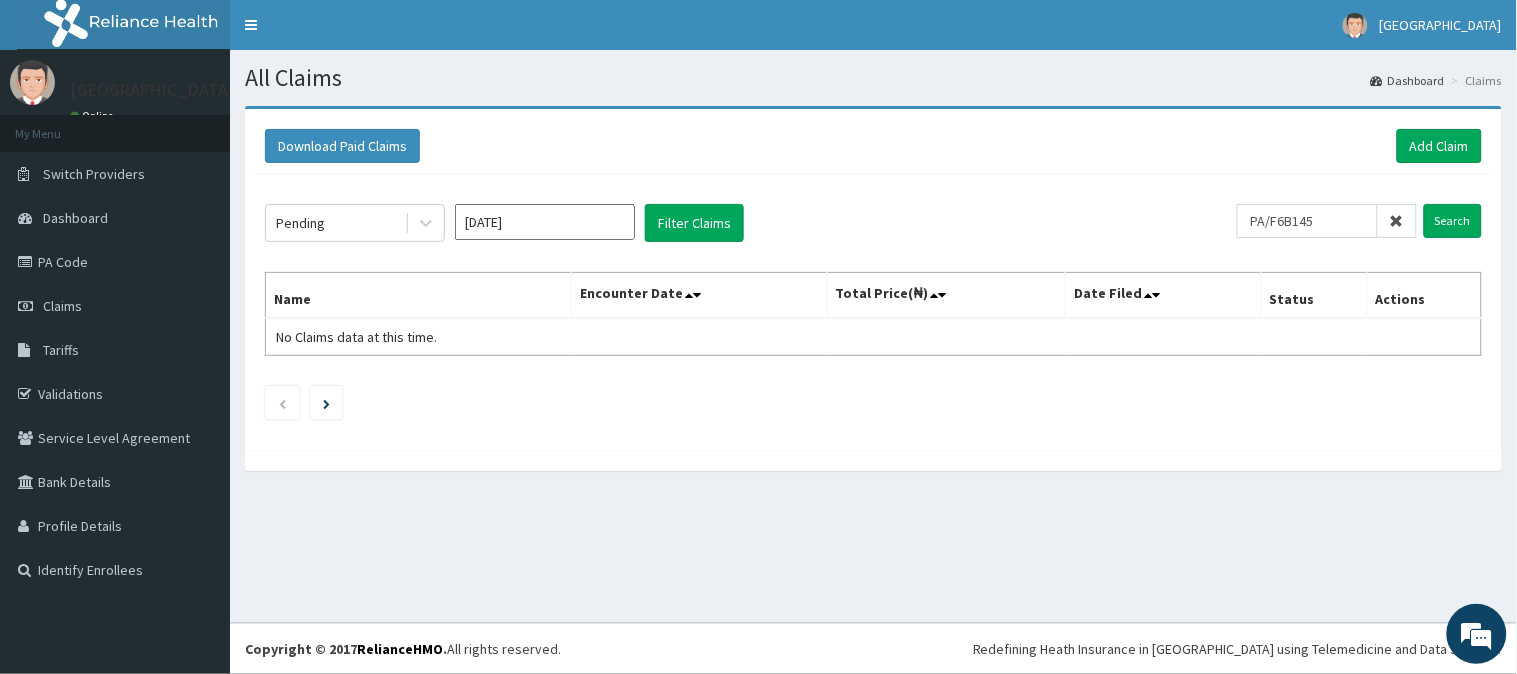 click at bounding box center [1397, 221] 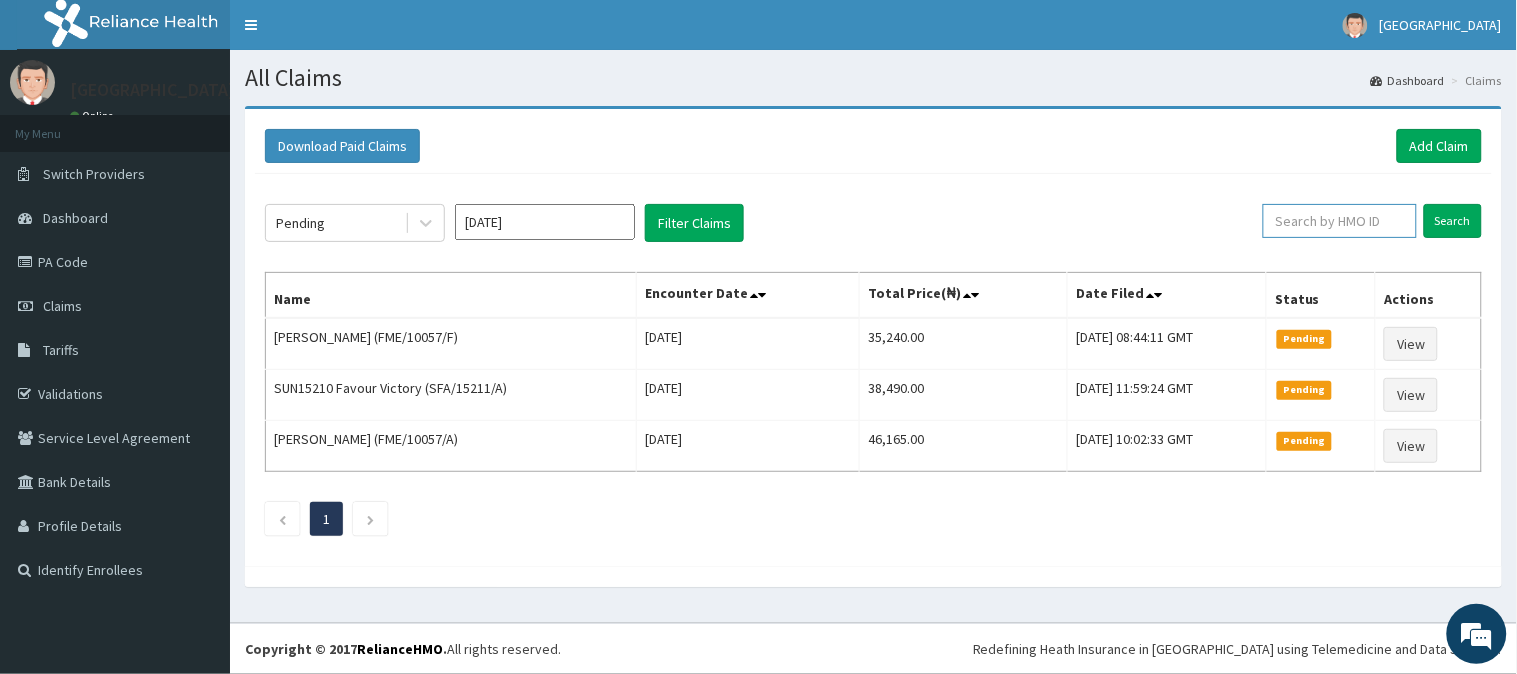 click at bounding box center (1340, 221) 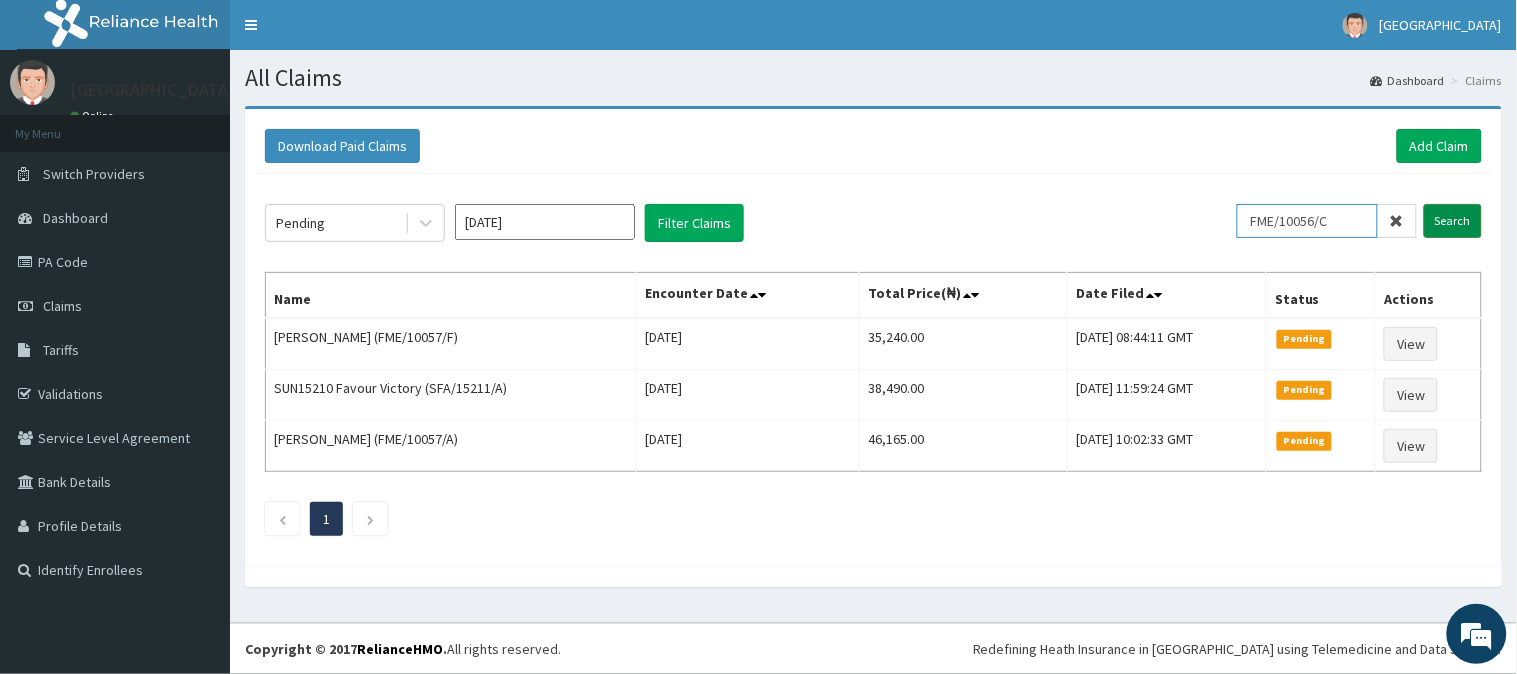 type on "FME/10056/C" 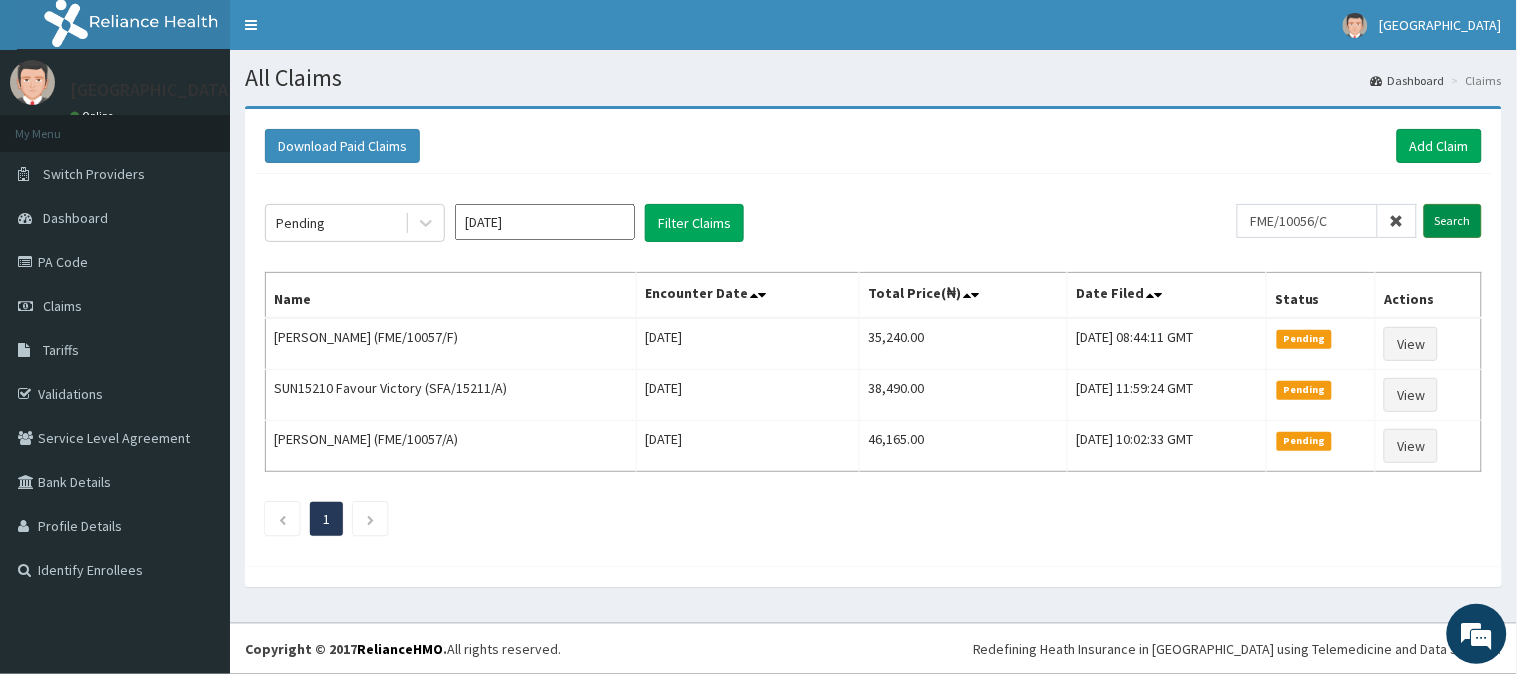 click on "Search" at bounding box center [1453, 221] 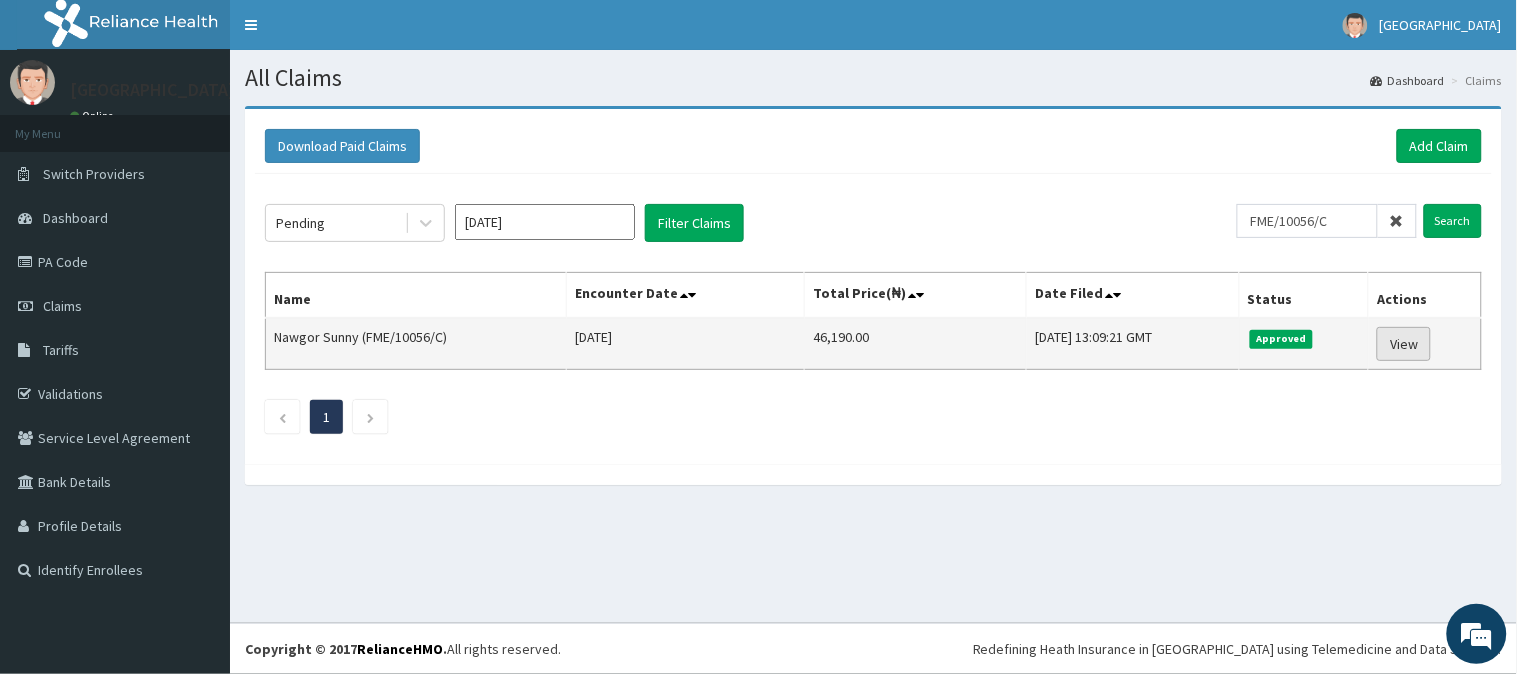 click on "View" at bounding box center [1404, 344] 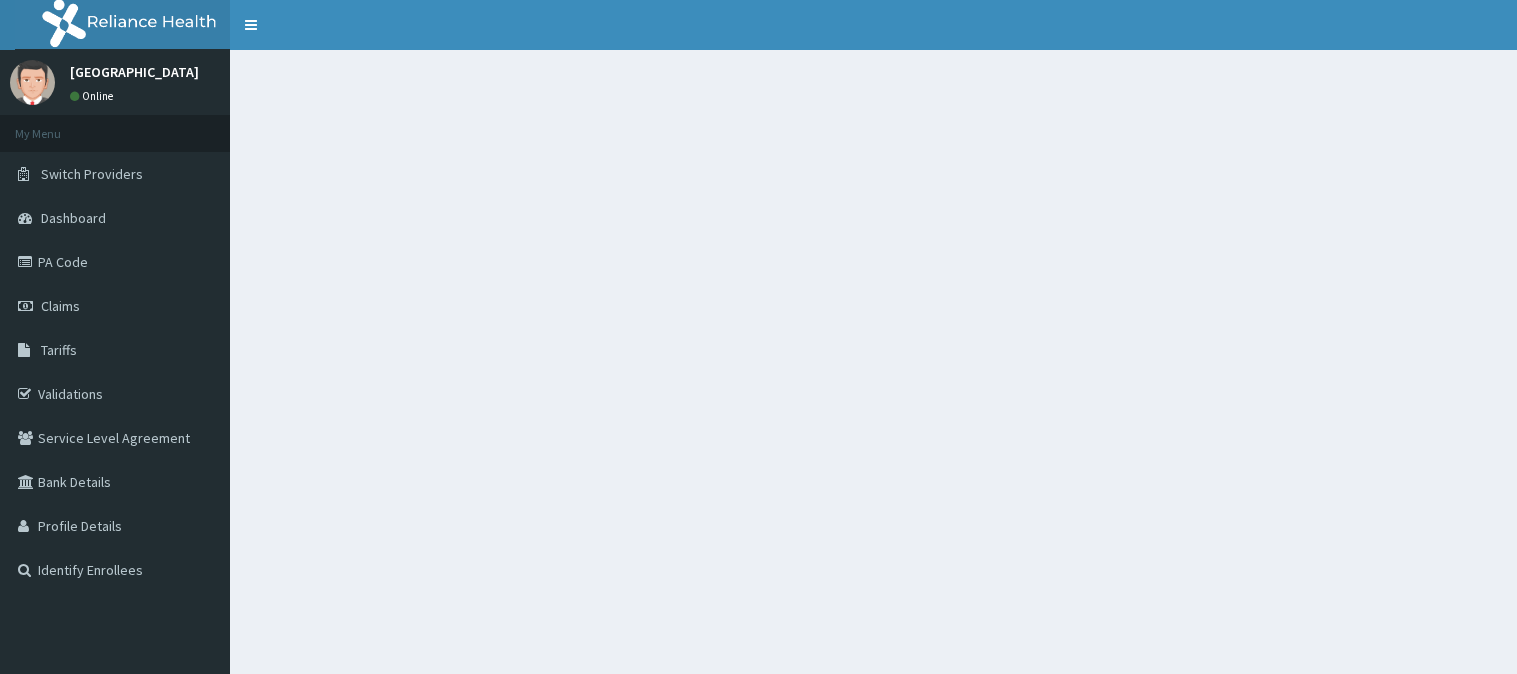 scroll, scrollTop: 0, scrollLeft: 0, axis: both 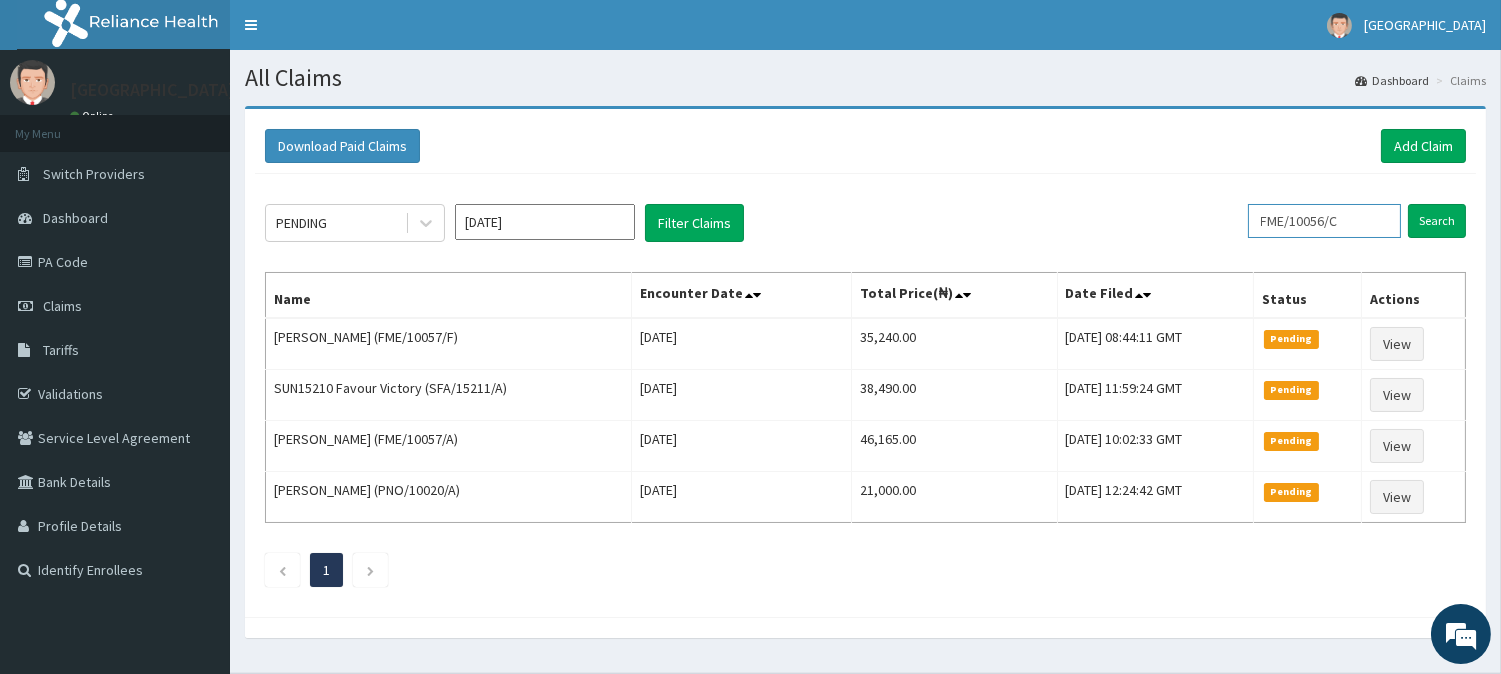 click on "FME/10056/C" at bounding box center (1324, 221) 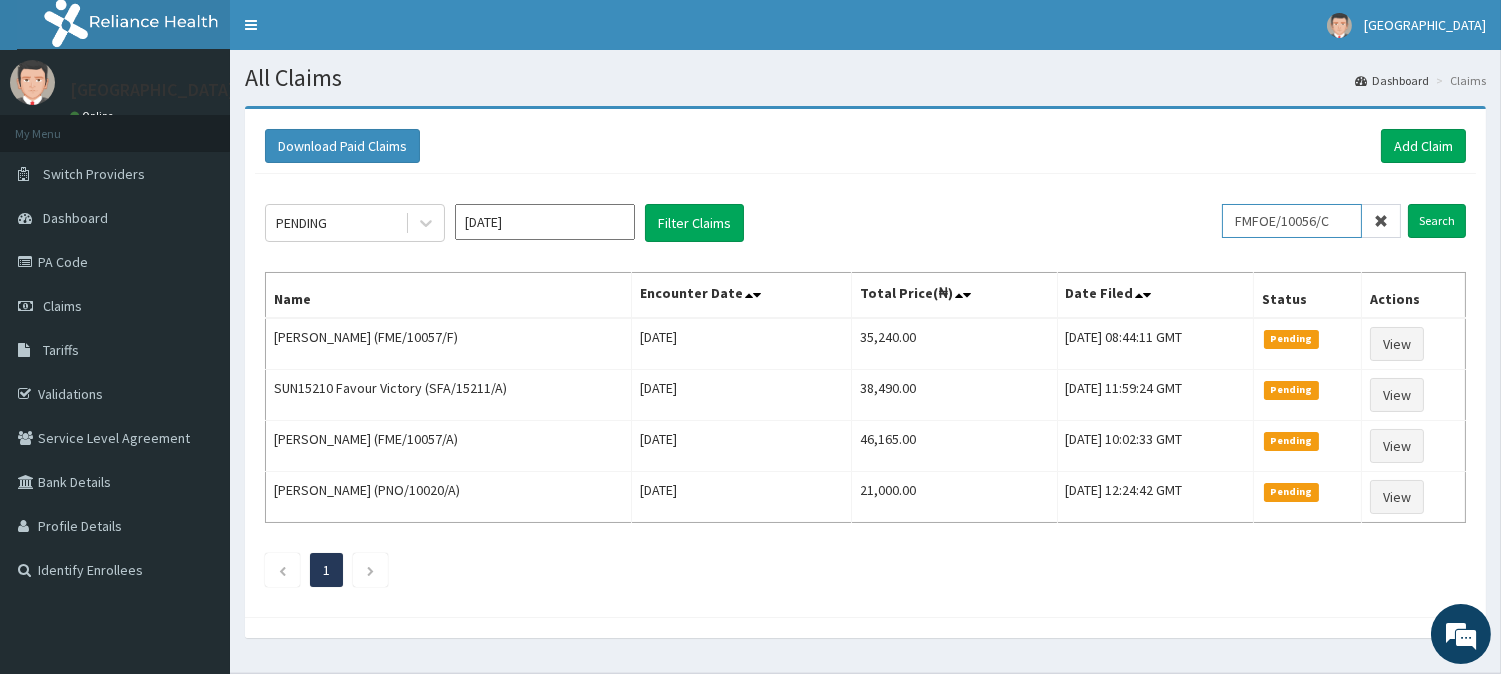 scroll, scrollTop: 0, scrollLeft: 0, axis: both 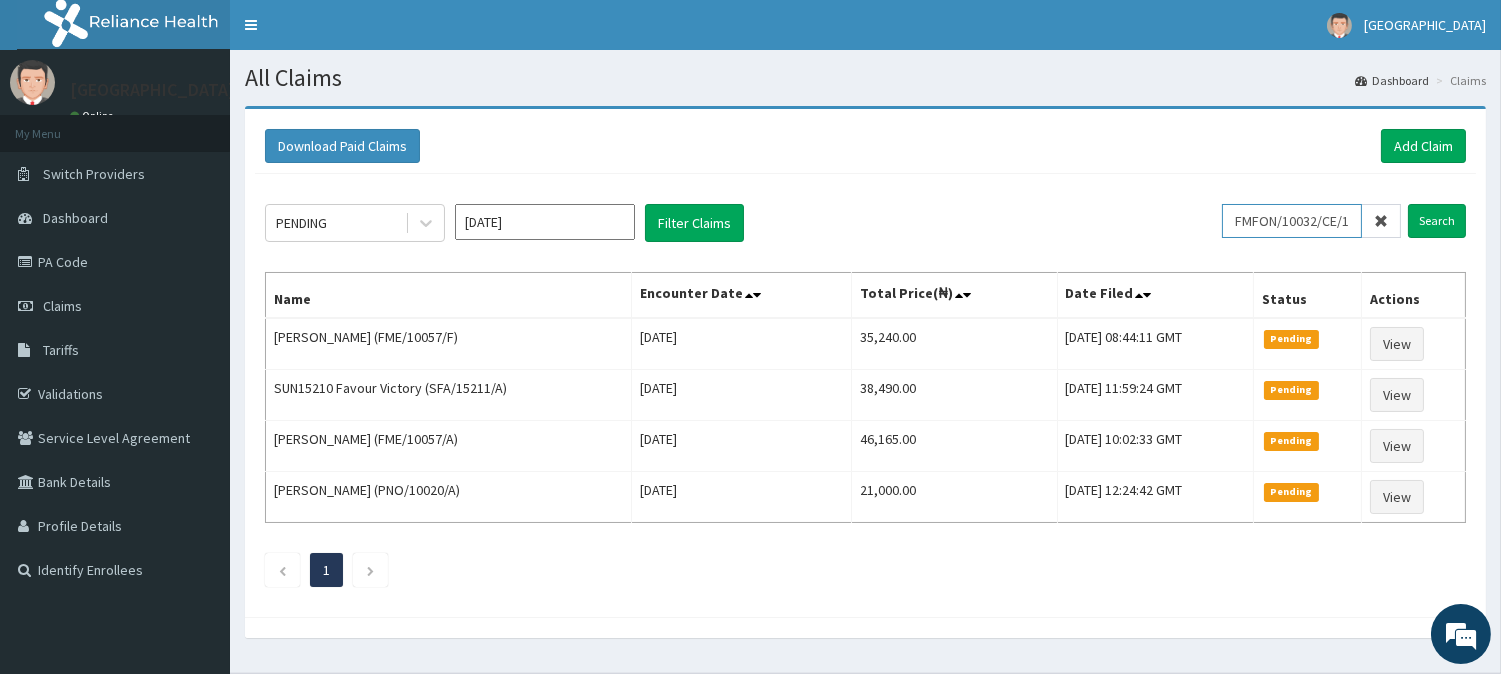 click on "FMFON/10032/CE/10056/C" at bounding box center (1292, 221) 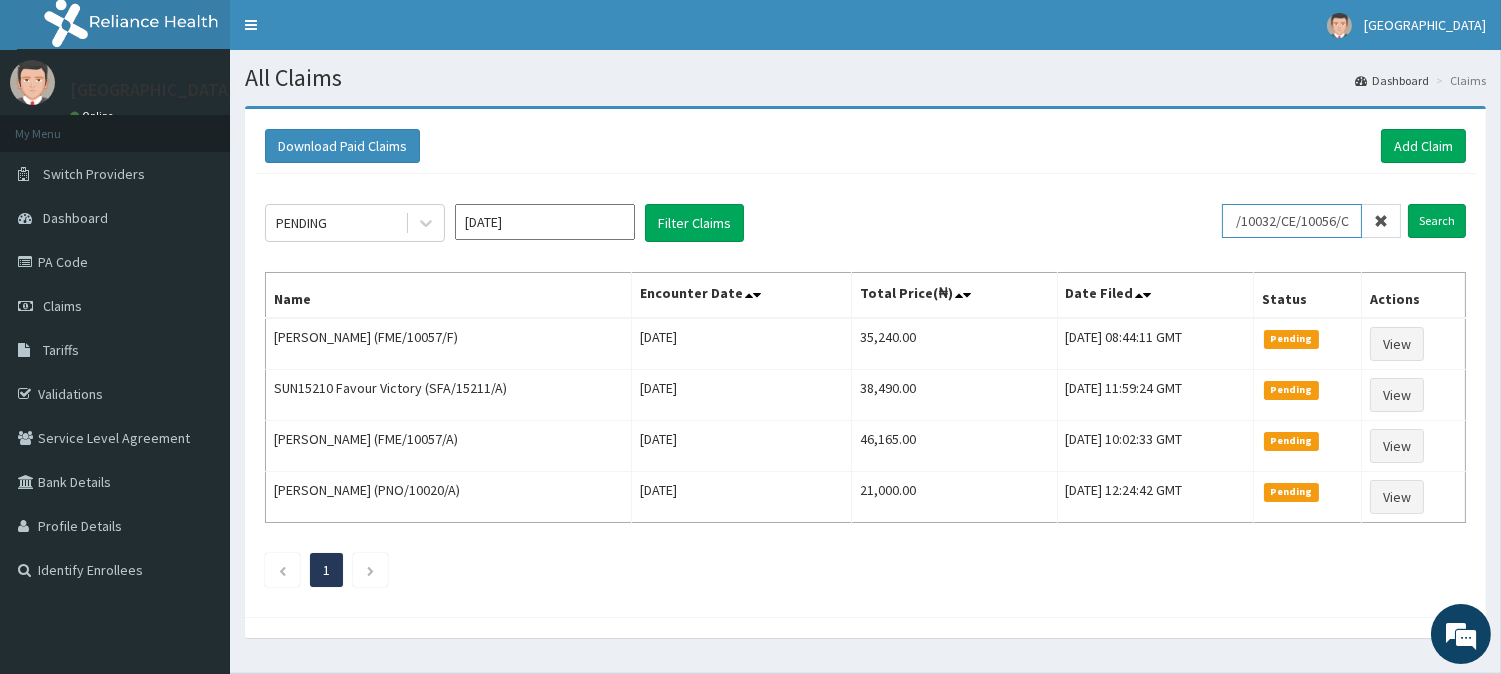 scroll, scrollTop: 0, scrollLeft: 0, axis: both 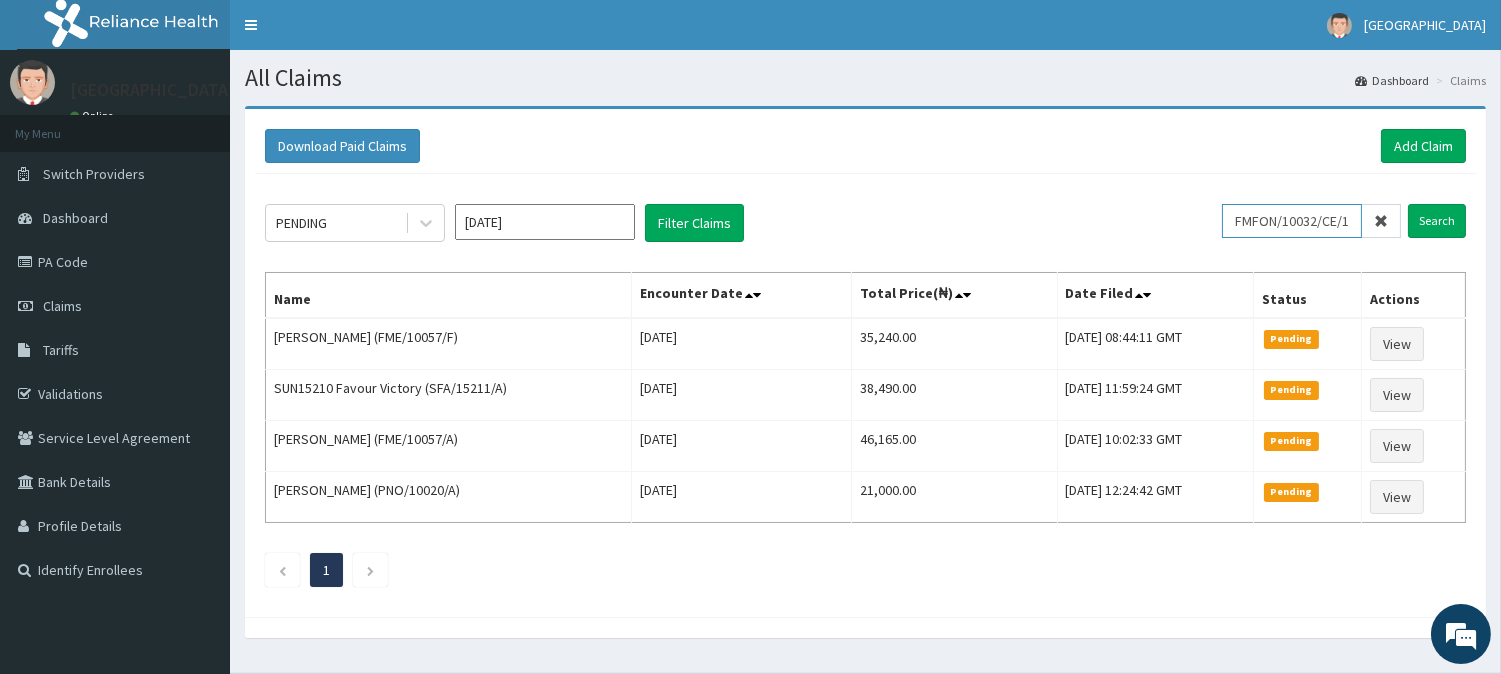 drag, startPoint x: 1360, startPoint y: 220, endPoint x: 1201, endPoint y: 198, distance: 160.5148 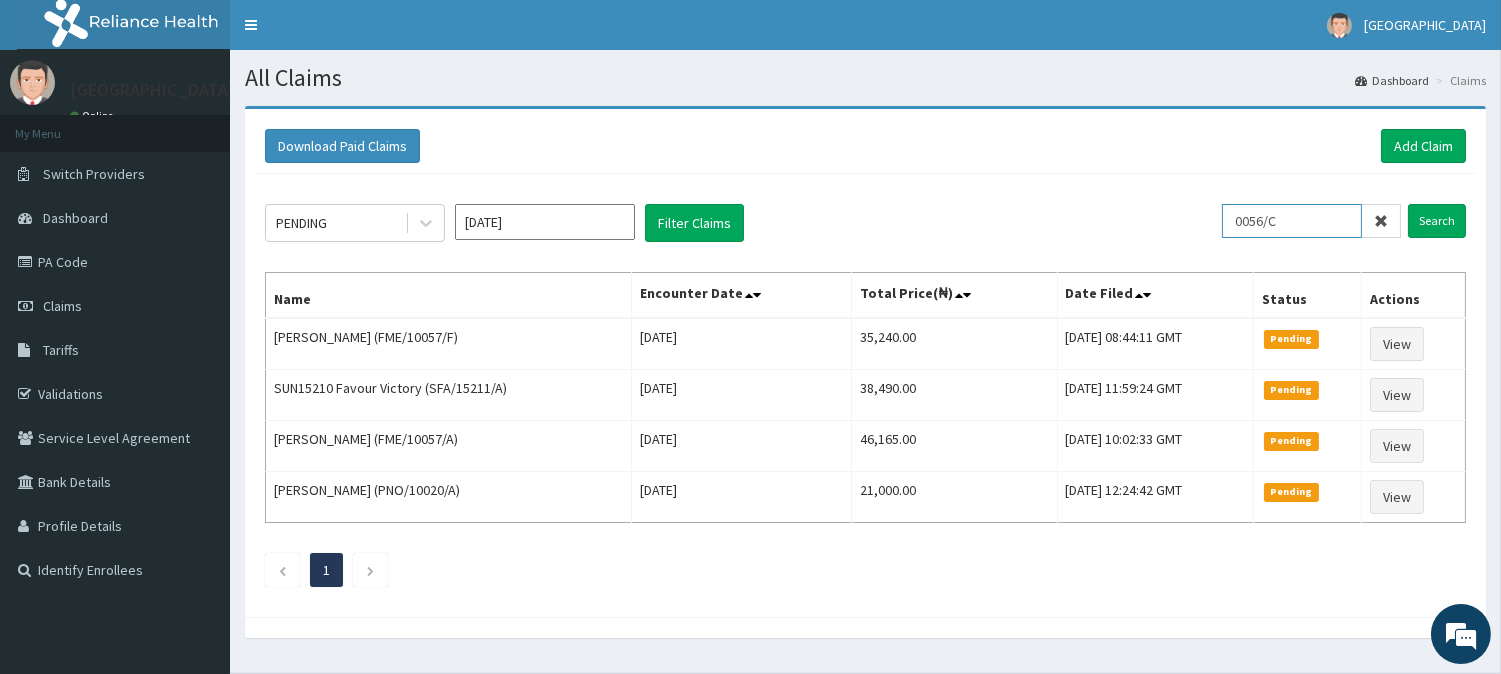 click on "0056/C" at bounding box center [1292, 221] 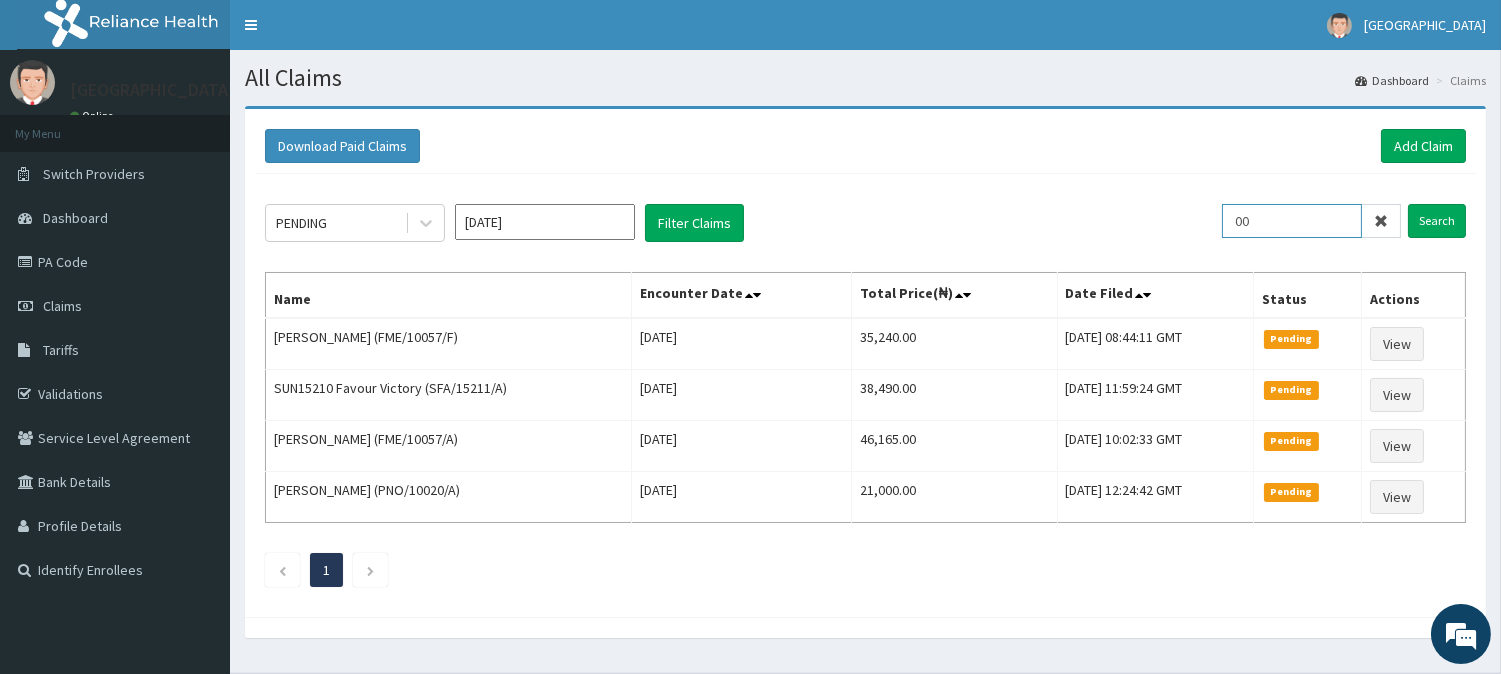 type on "0" 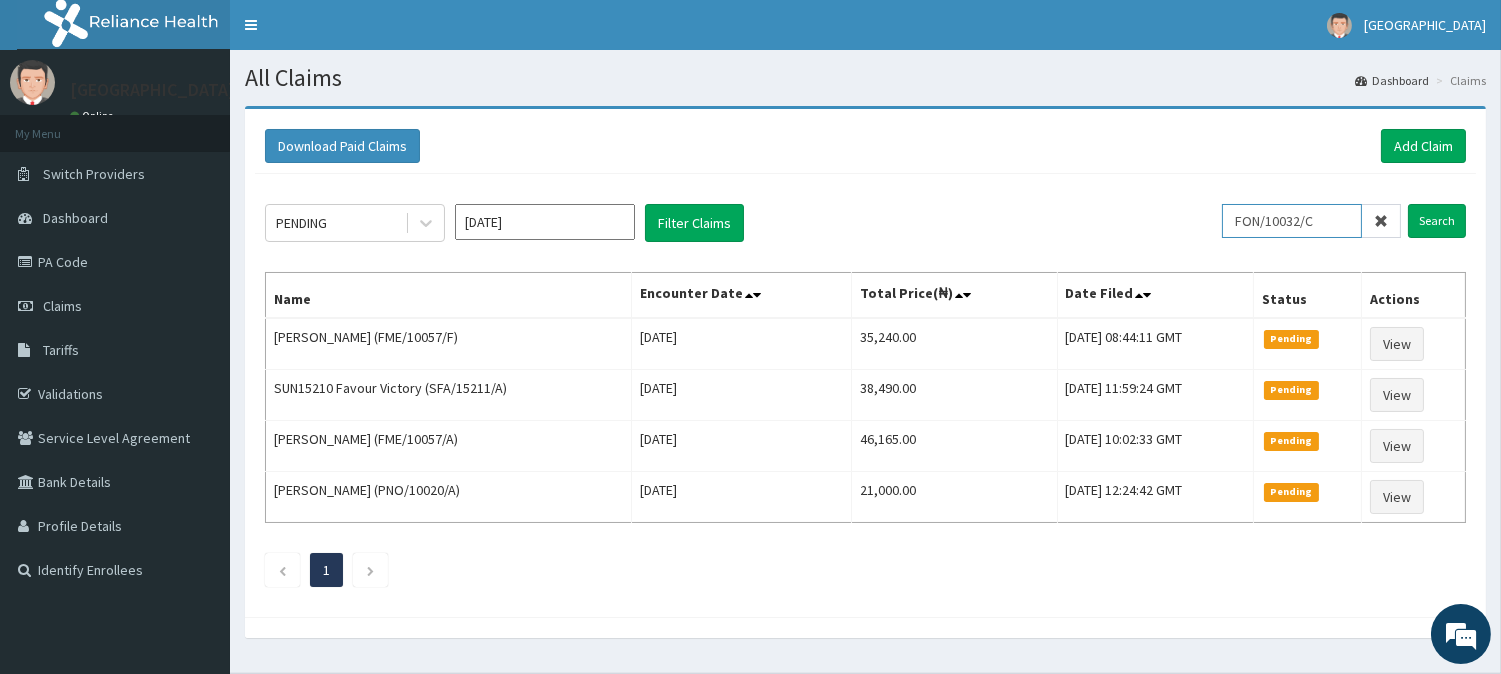 type on "FON/10032/C" 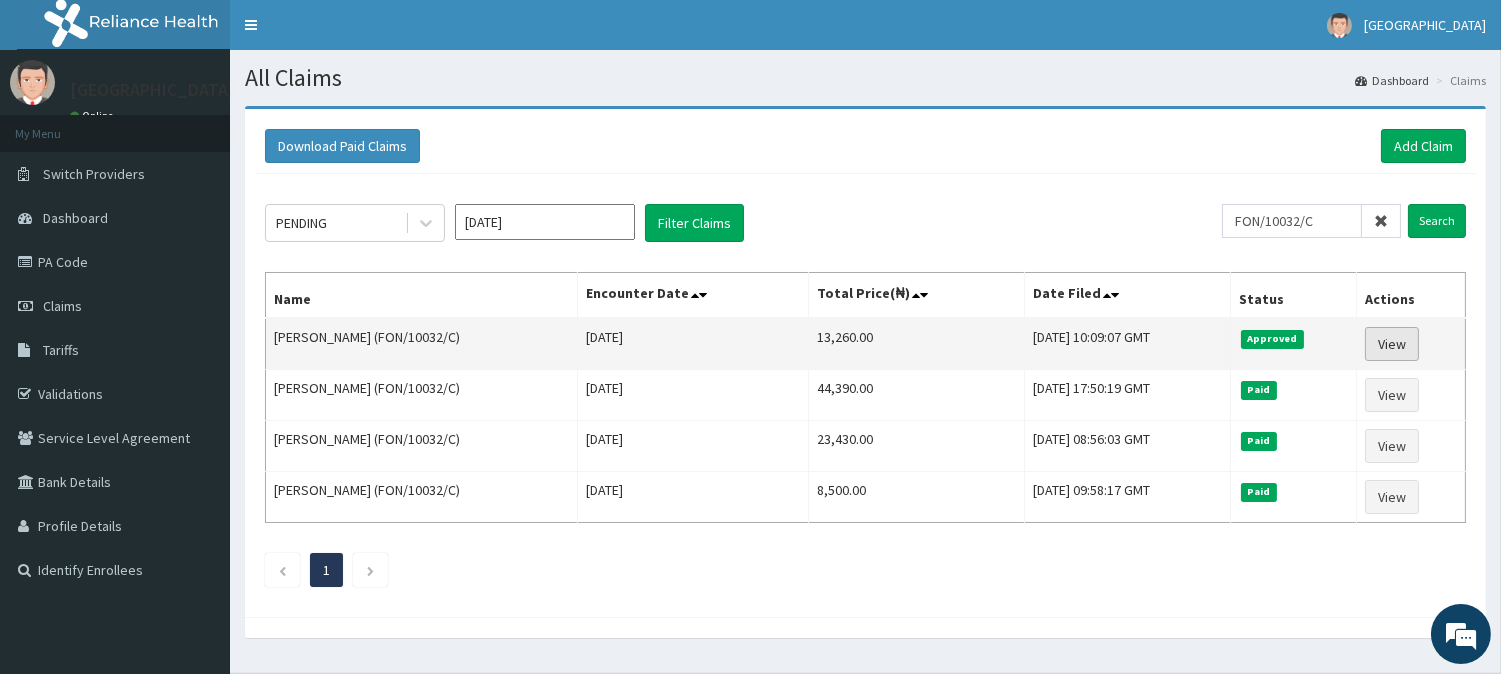 click on "View" at bounding box center (1392, 344) 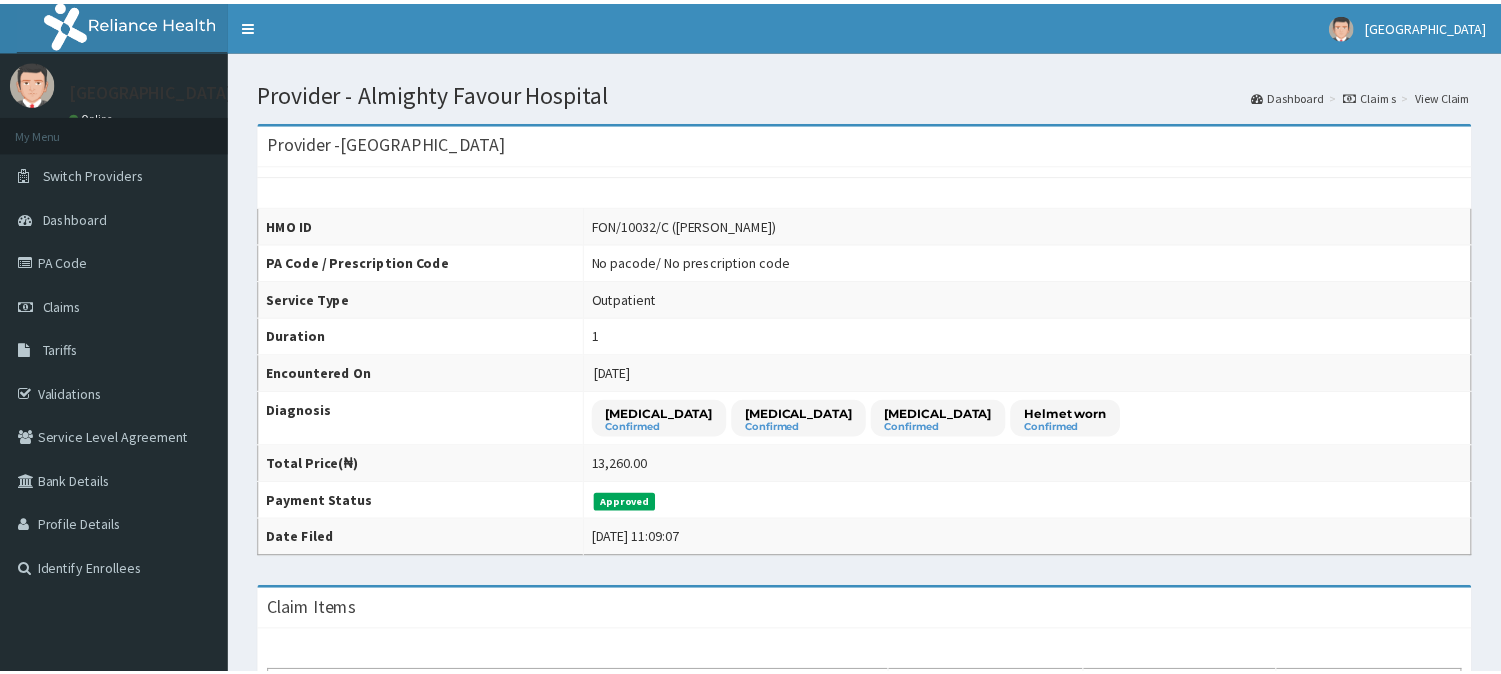 scroll, scrollTop: 0, scrollLeft: 0, axis: both 